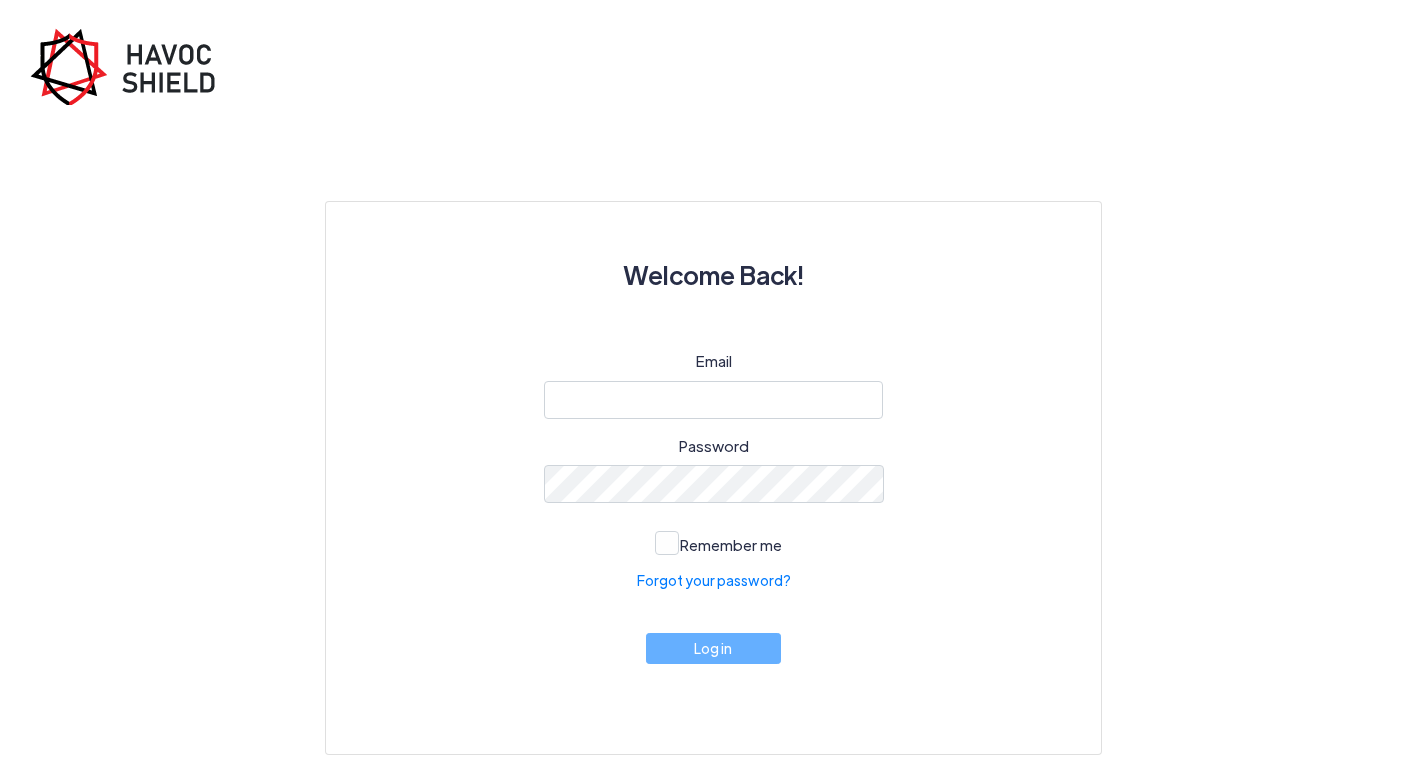 scroll, scrollTop: 0, scrollLeft: 0, axis: both 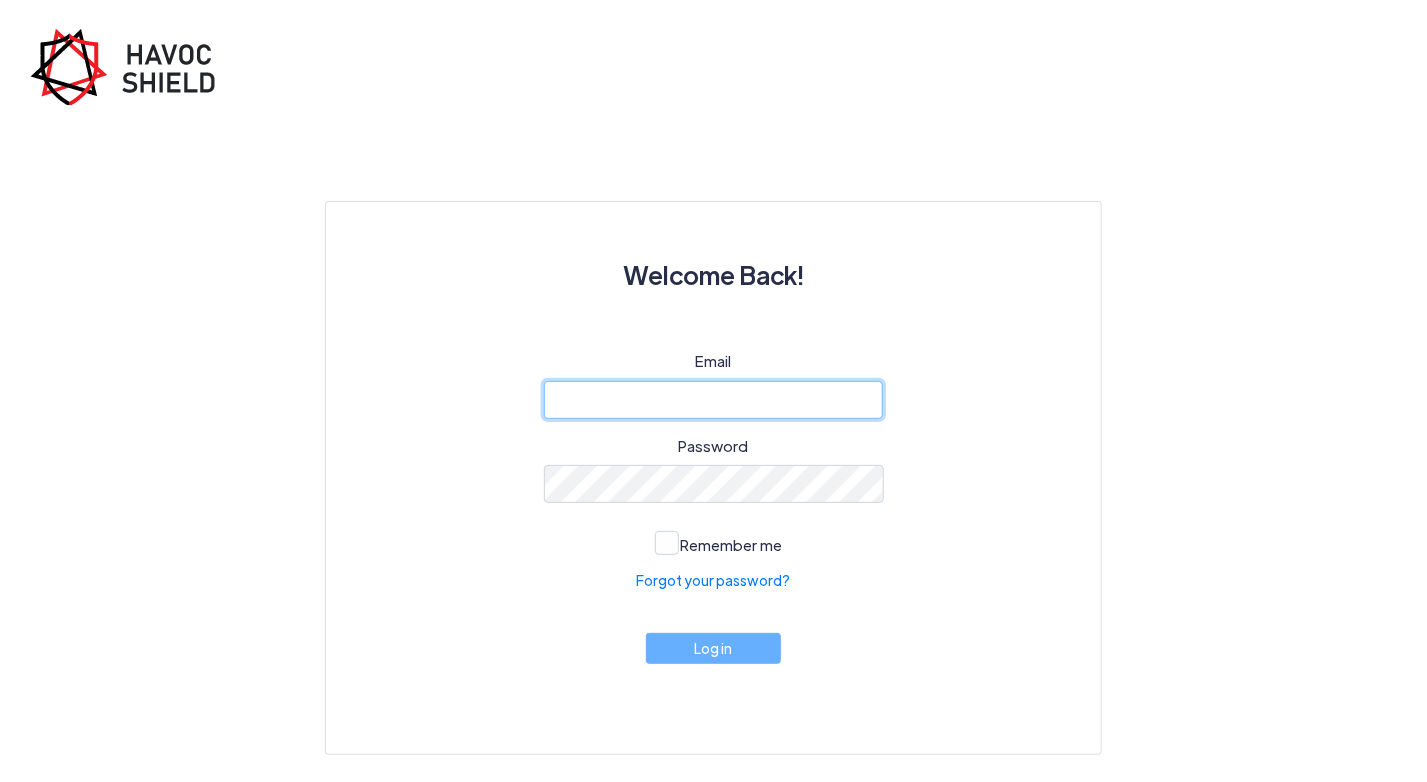 click 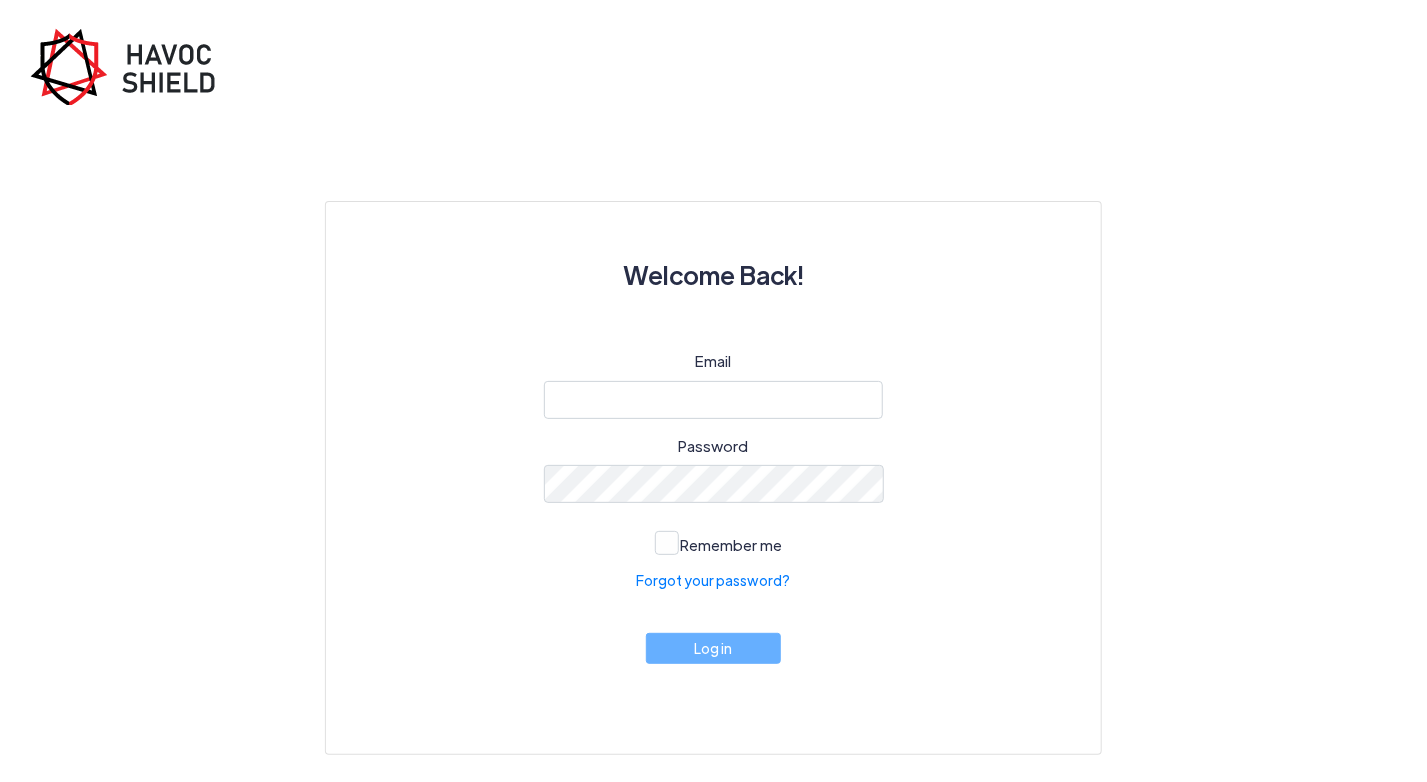 click on "Welcome Back! Email Password  Remember me  Forgot your password?   Log in" 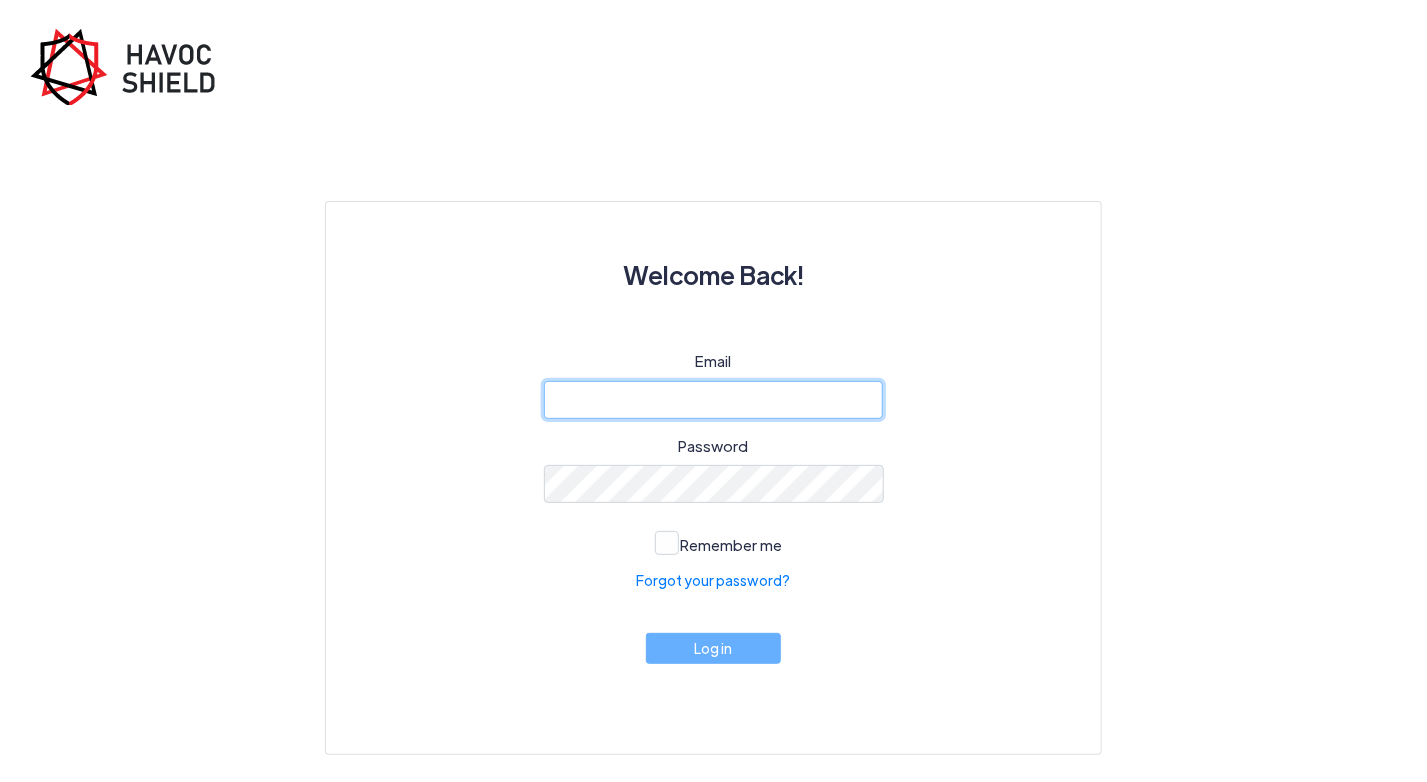 click 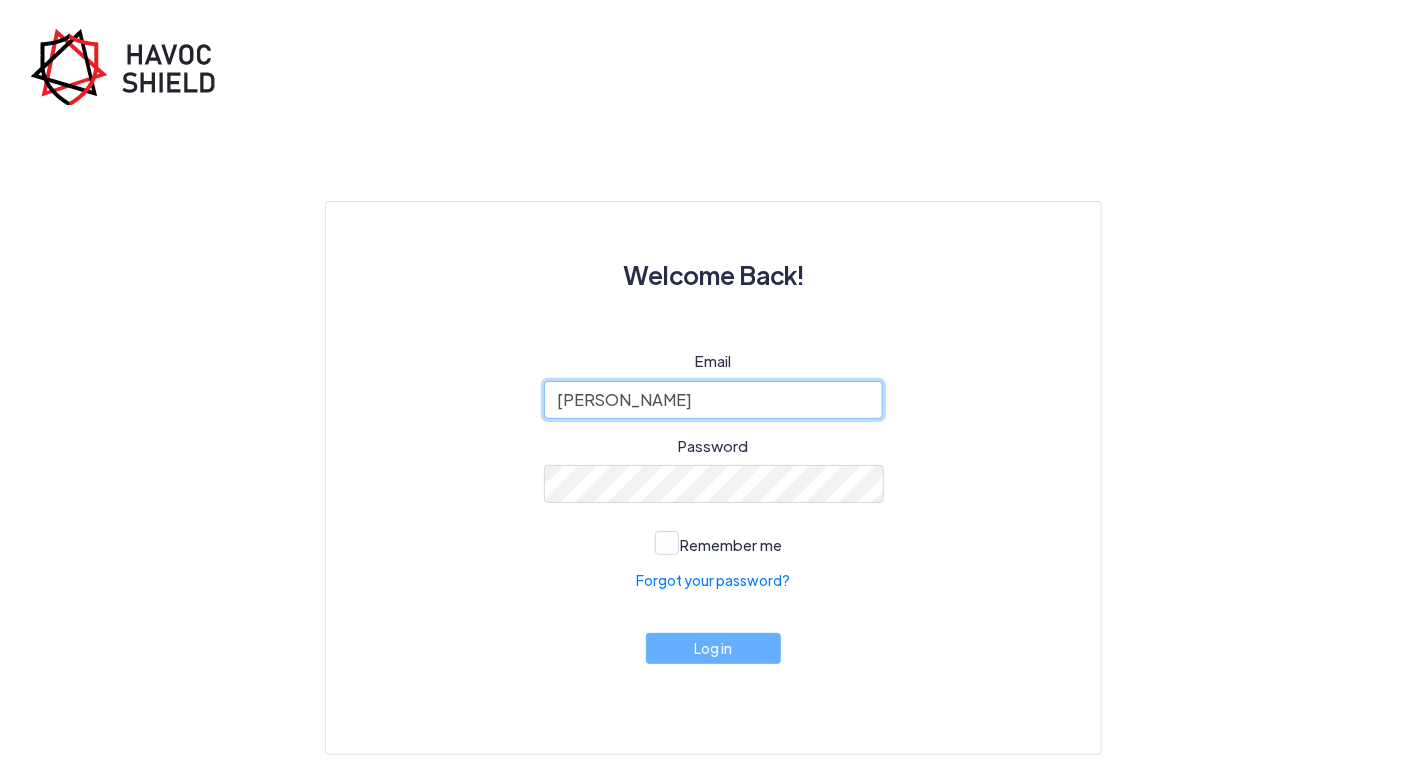 type on "[PERSON_NAME][EMAIL_ADDRESS][PERSON_NAME][DOMAIN_NAME]" 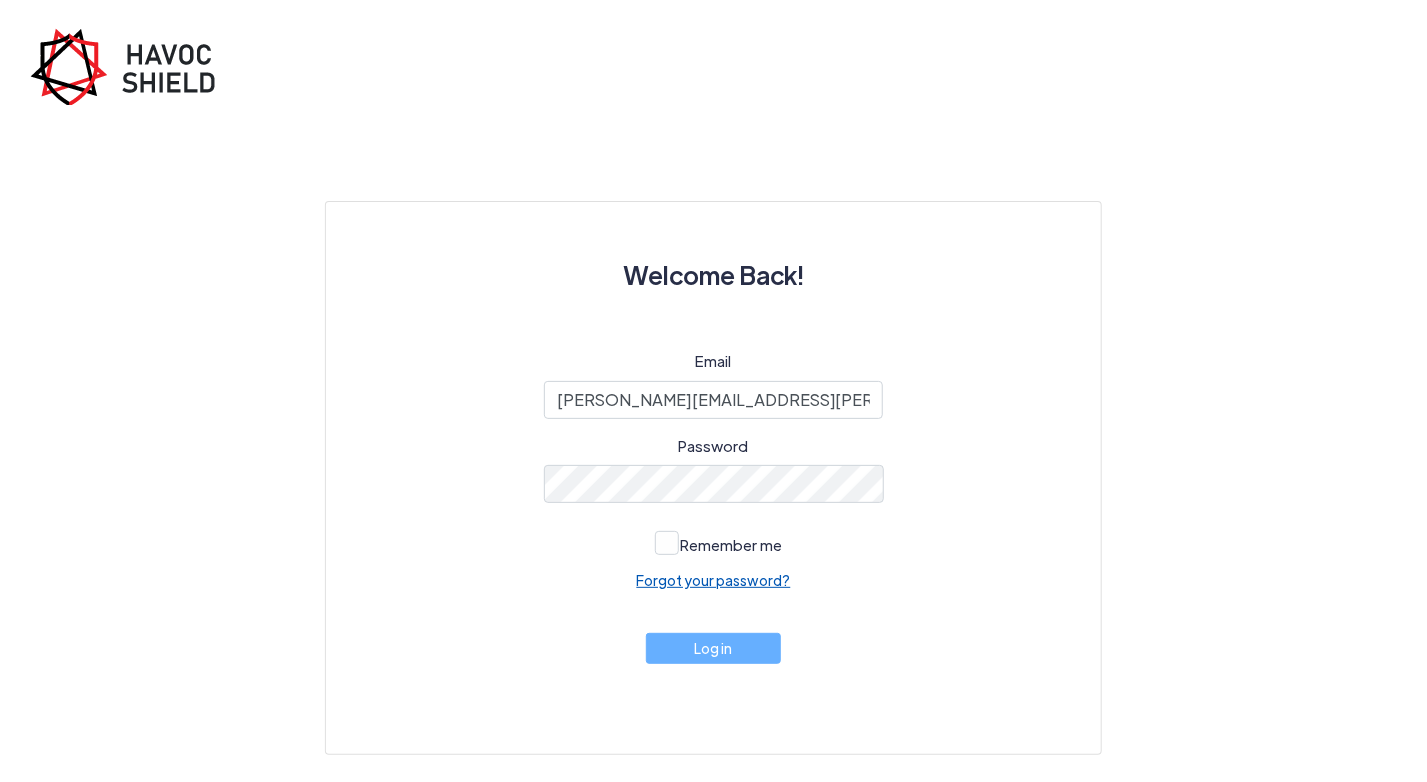 click on "Forgot your password?" 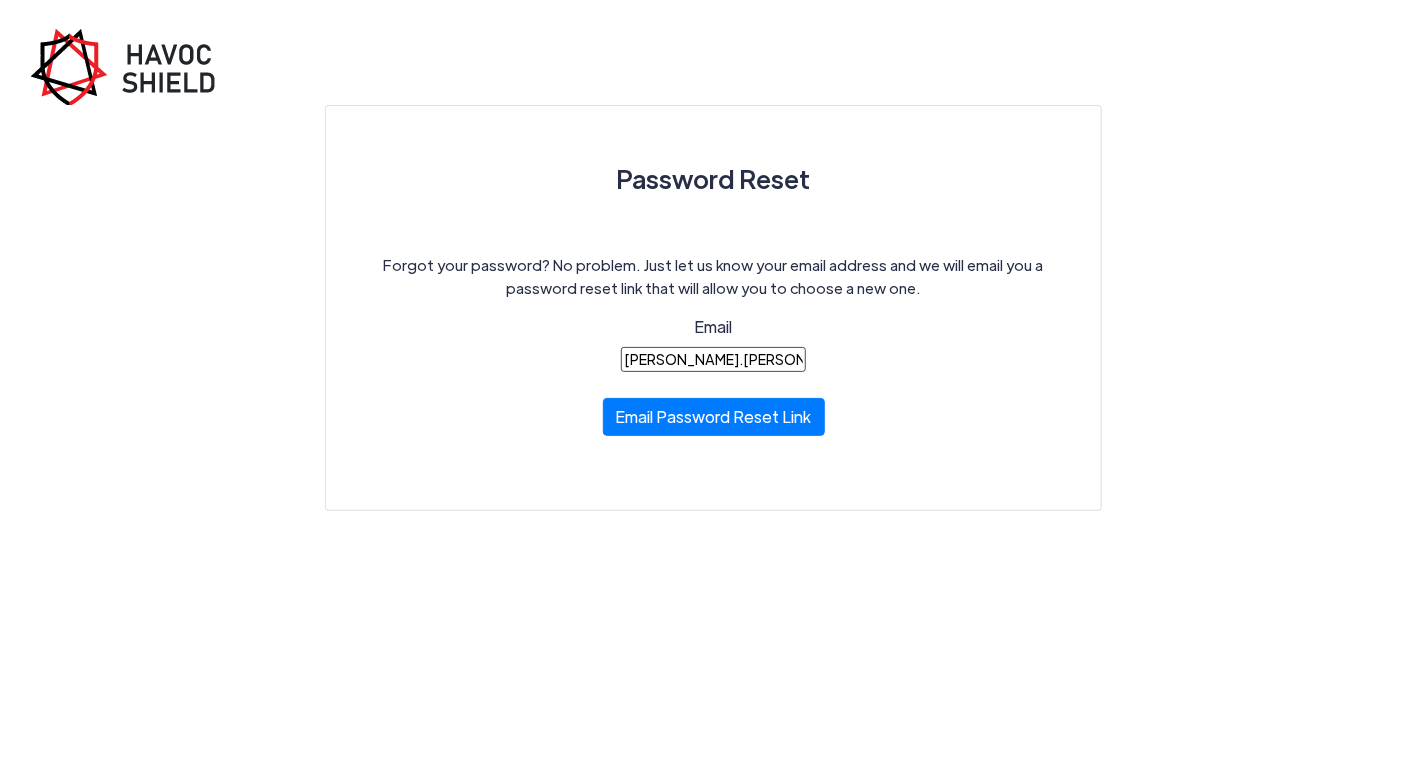 type on "[PERSON_NAME][EMAIL_ADDRESS][PERSON_NAME][DOMAIN_NAME]" 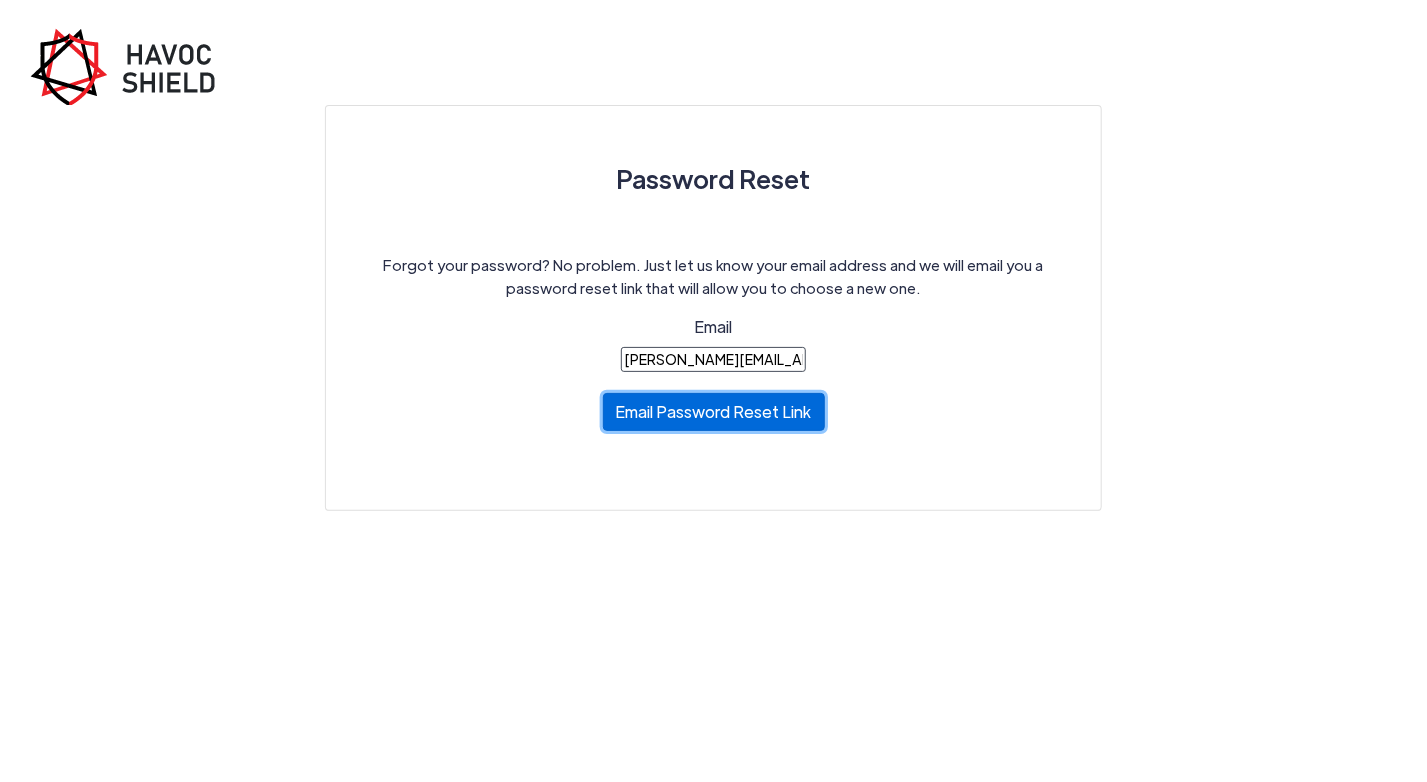 click on "Email Password Reset Link" 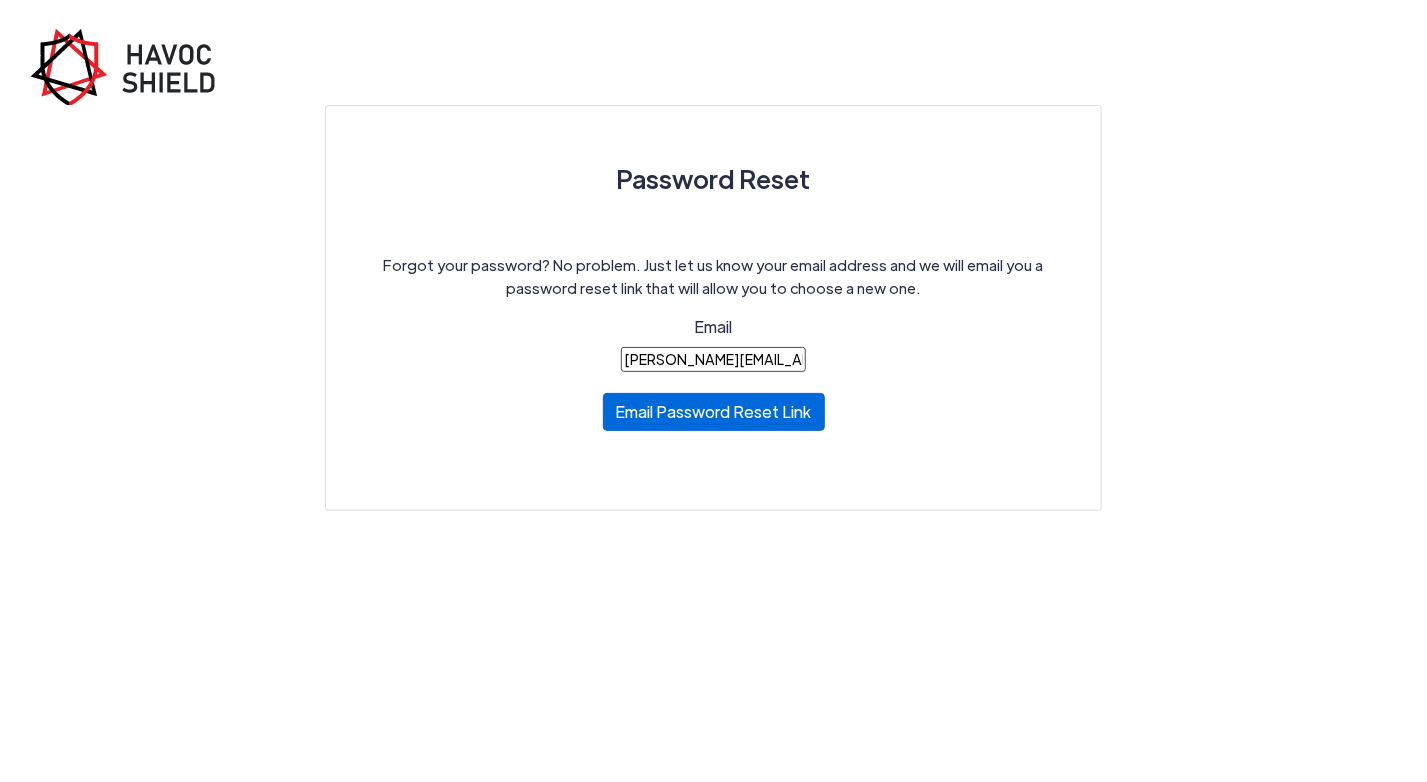 type 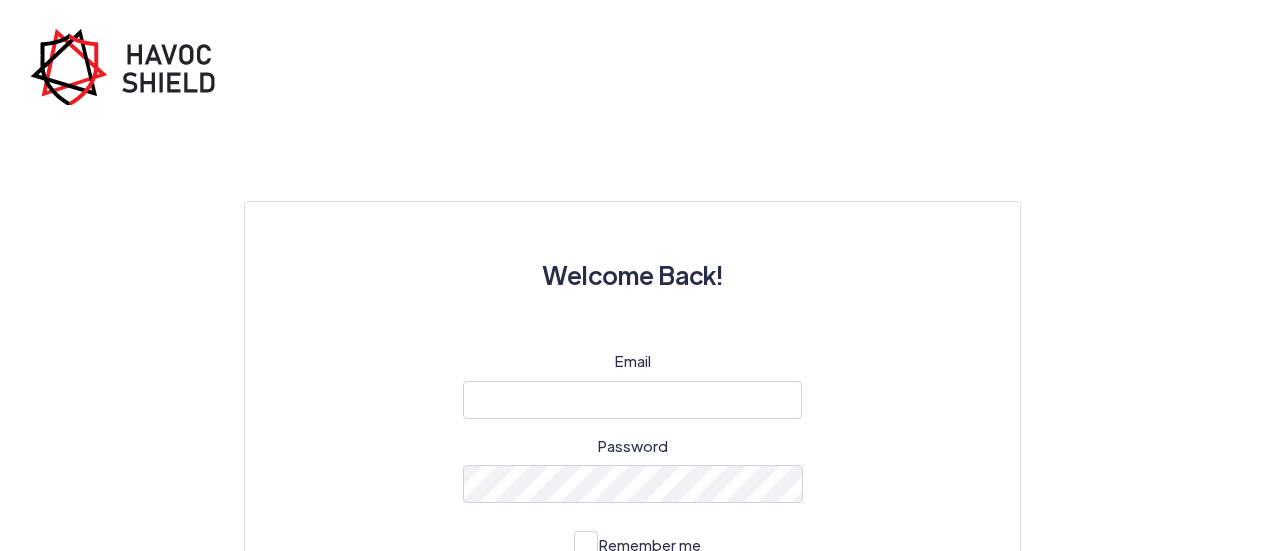 scroll, scrollTop: 0, scrollLeft: 0, axis: both 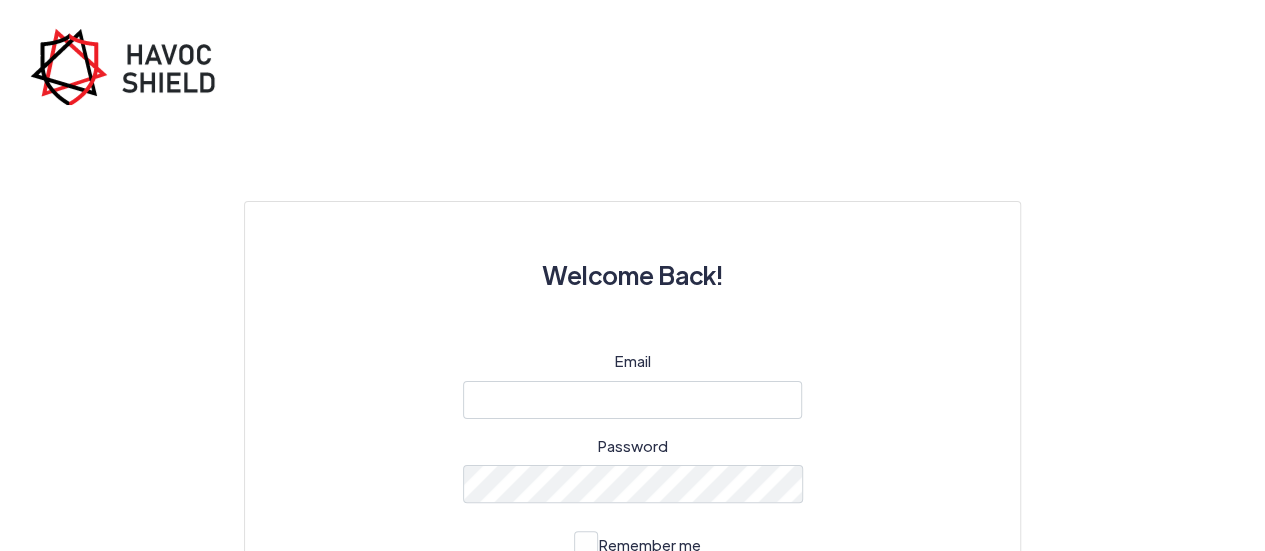 click on "Email Password  Remember me  Forgot your password?   Log in" 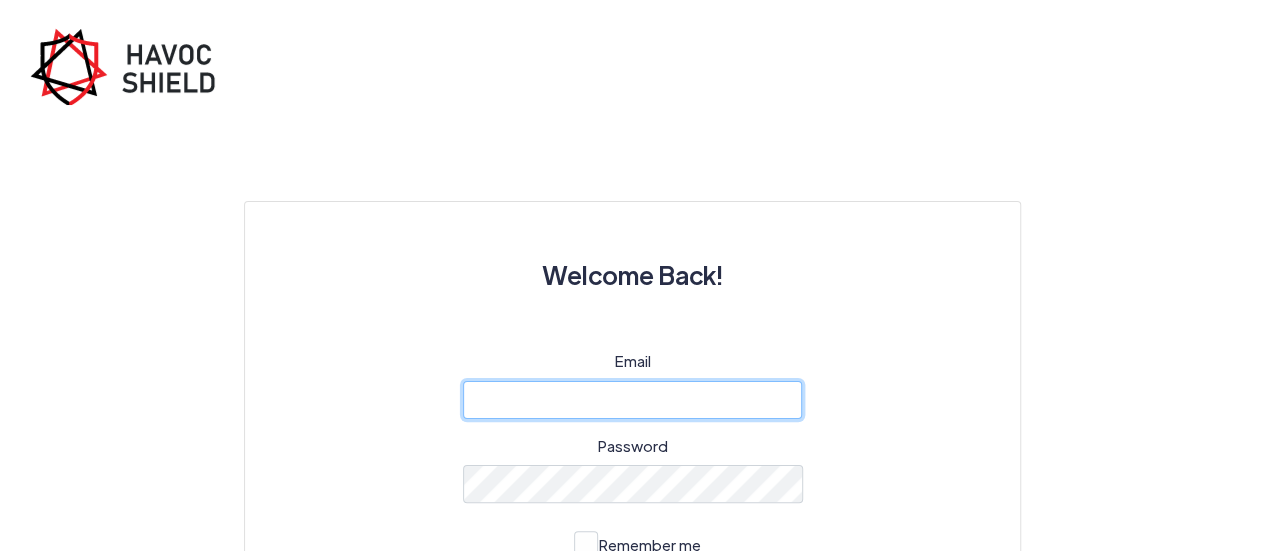 click 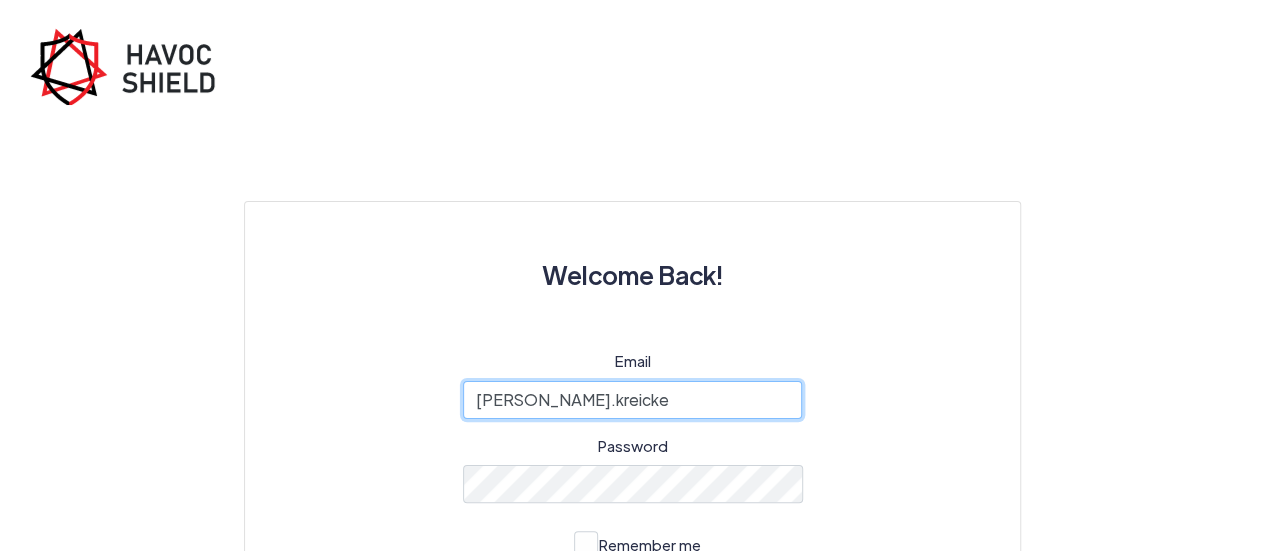 type on "ryan.kreicker" 